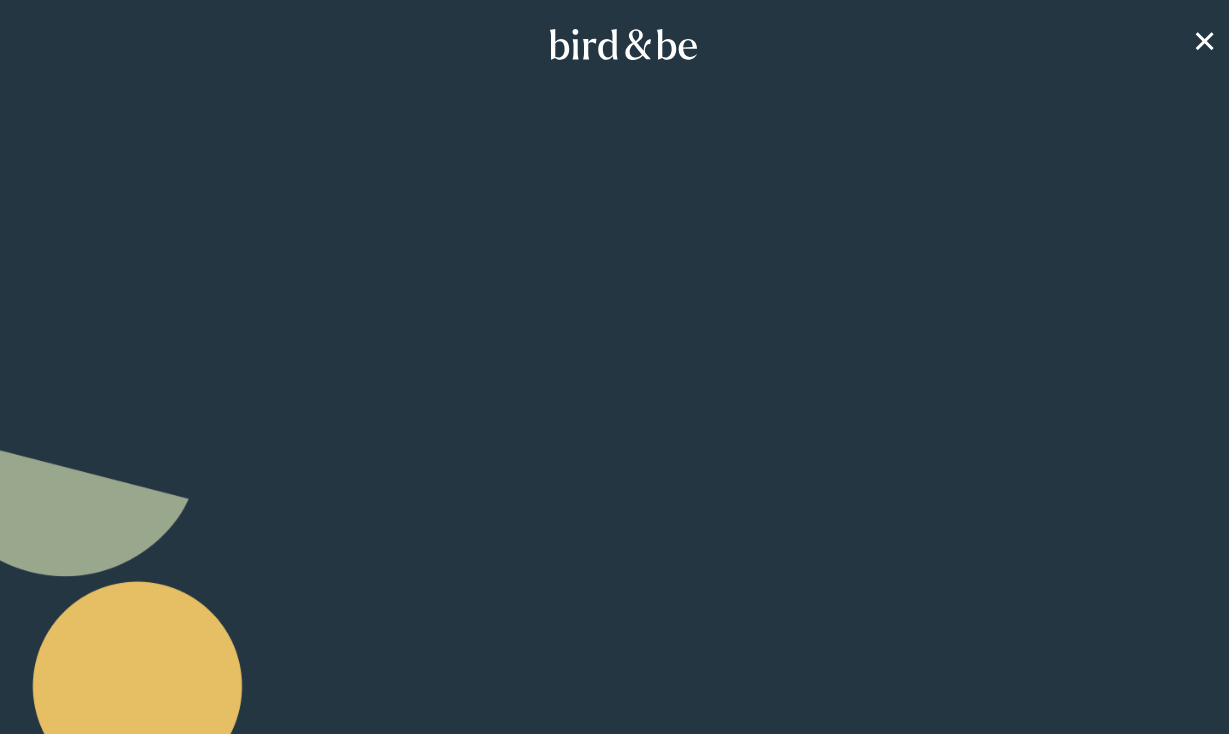 scroll, scrollTop: 0, scrollLeft: 0, axis: both 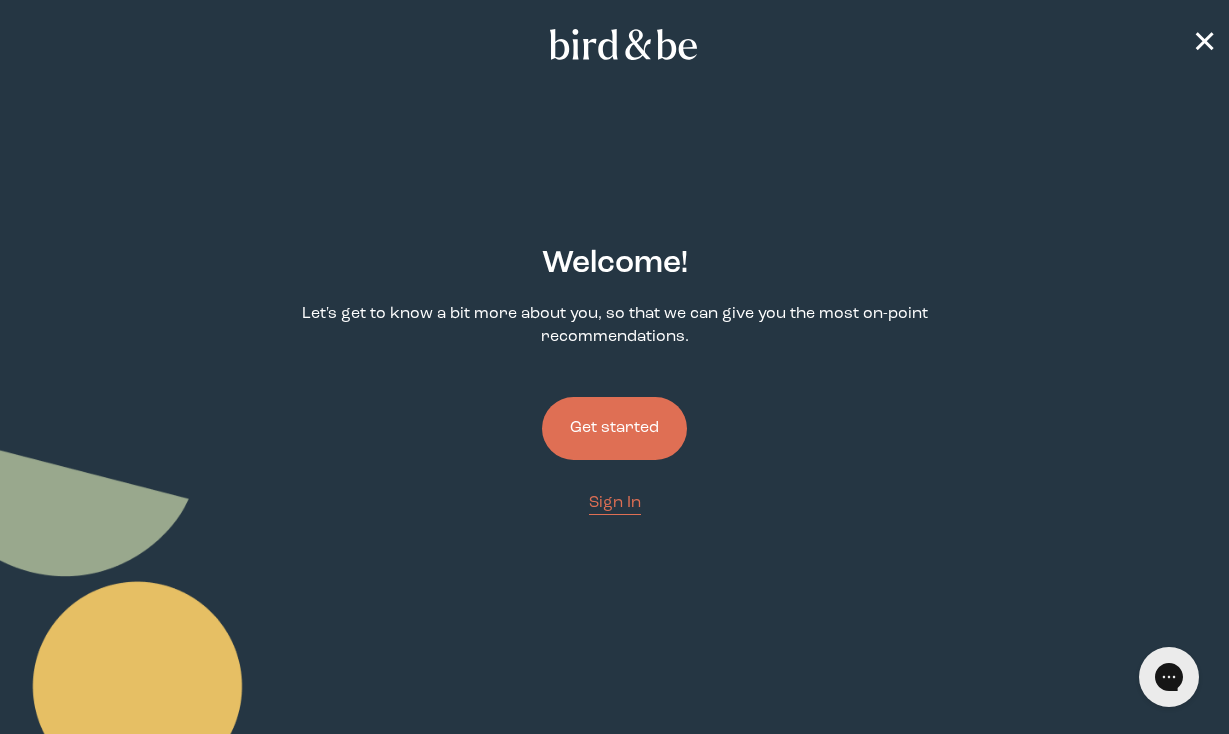 click on "Get started" at bounding box center [614, 428] 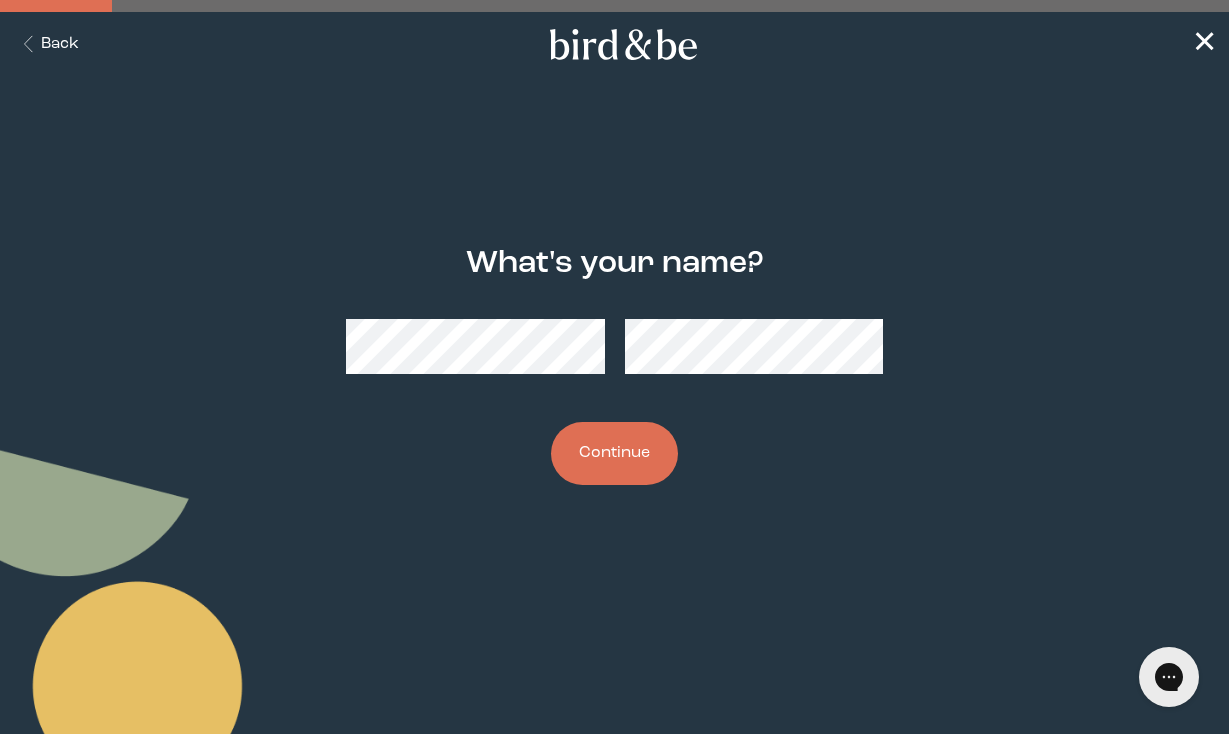 click at bounding box center [614, 346] 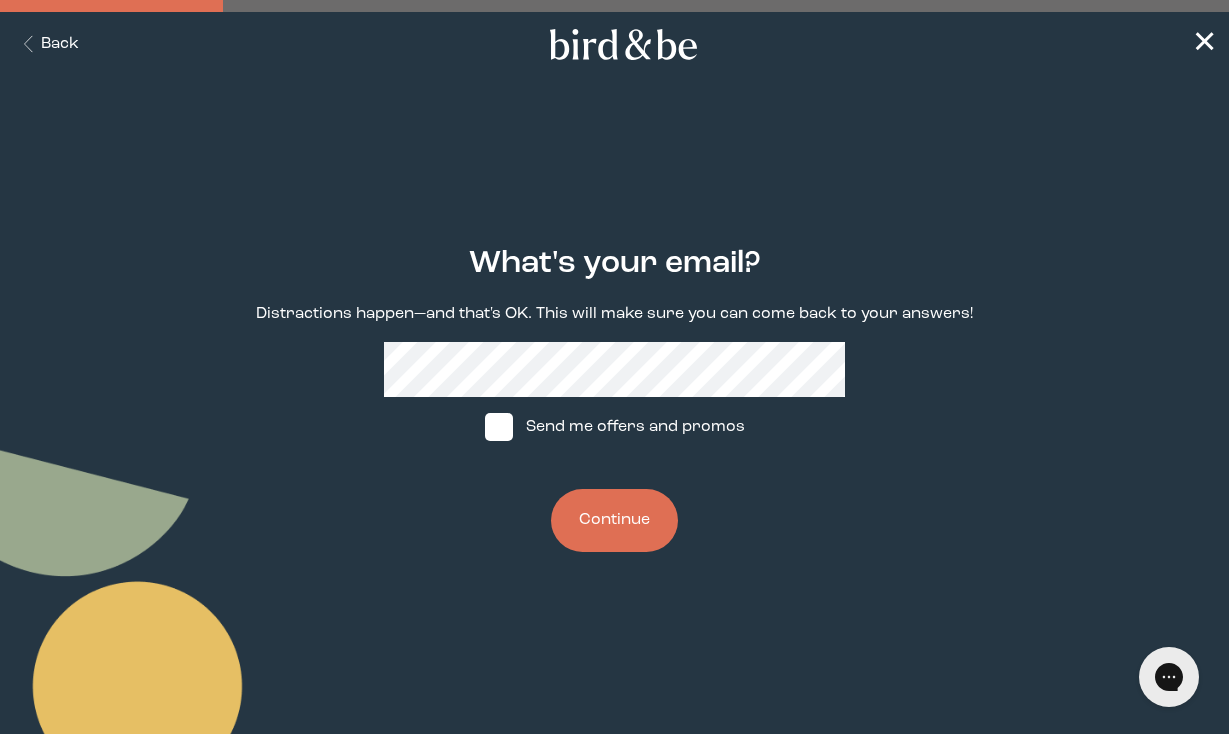 click on "What's your email? Distractions happen—and that's OK. This will make sure you can come back to your answers! Send me offers and promos Continue" at bounding box center (614, 400) 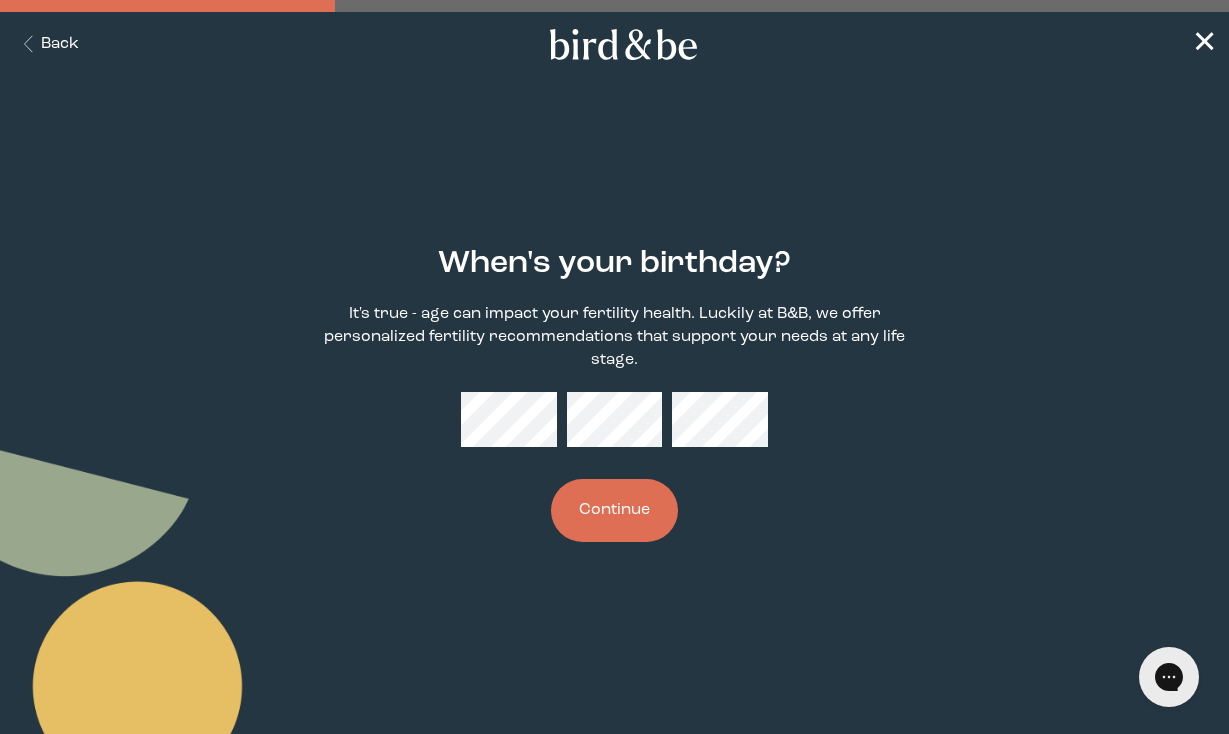 click on "Continue" at bounding box center (614, 510) 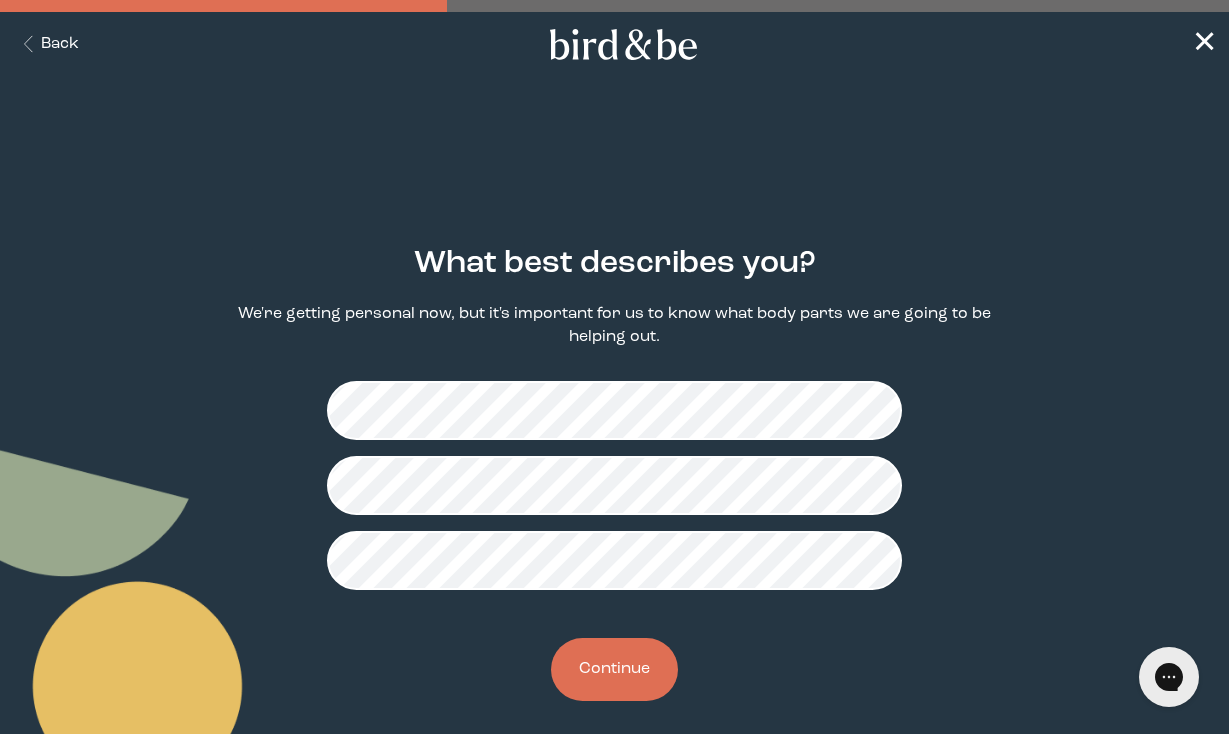 click on "Continue" at bounding box center [614, 669] 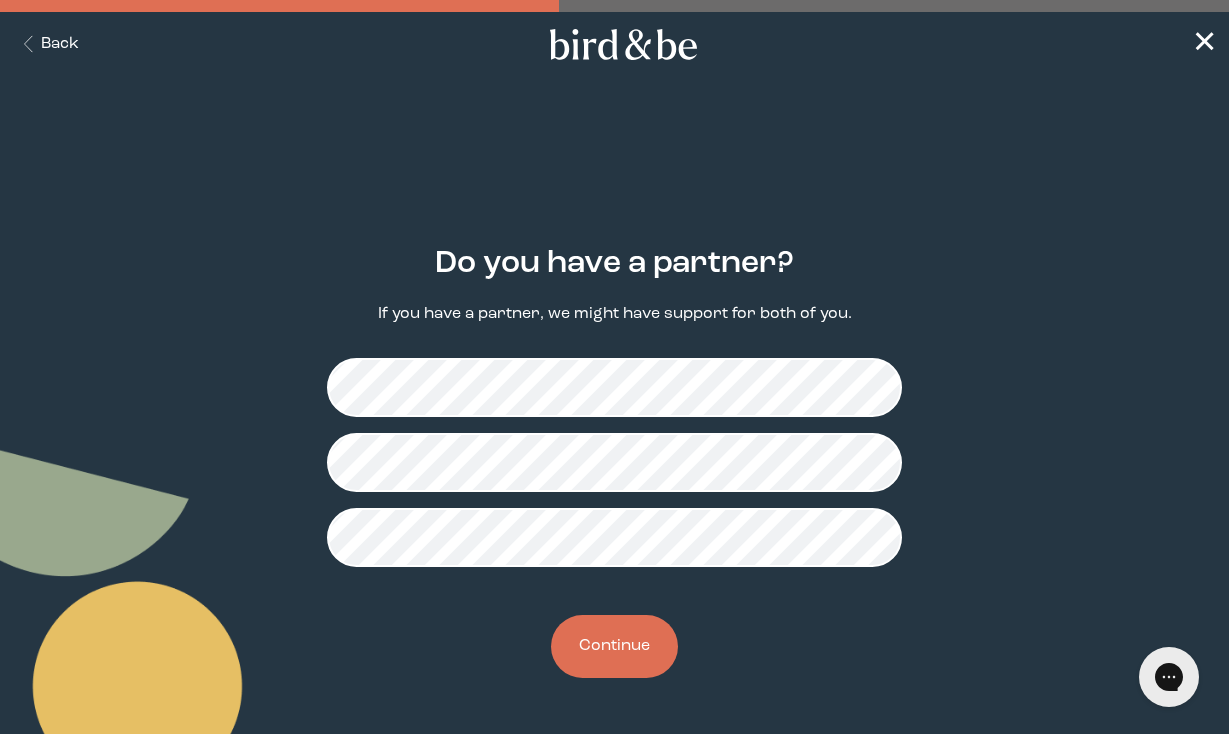 click on "Continue" at bounding box center [614, 646] 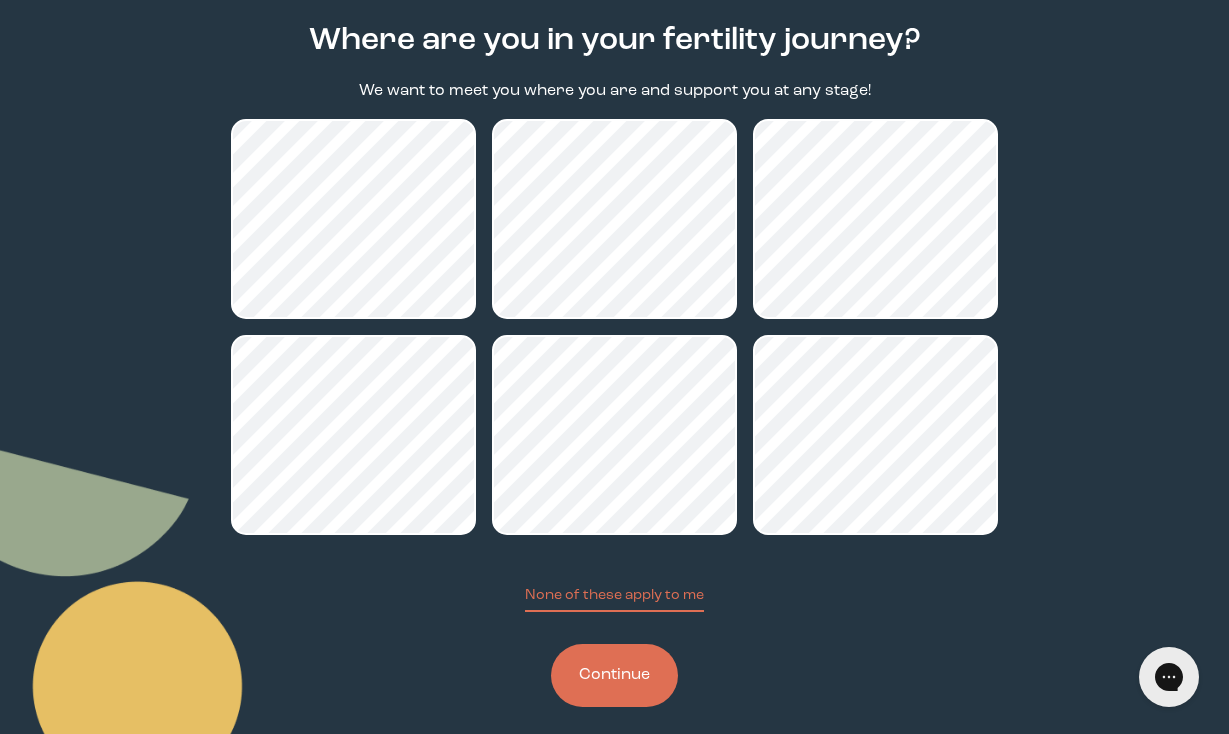 scroll, scrollTop: 224, scrollLeft: 0, axis: vertical 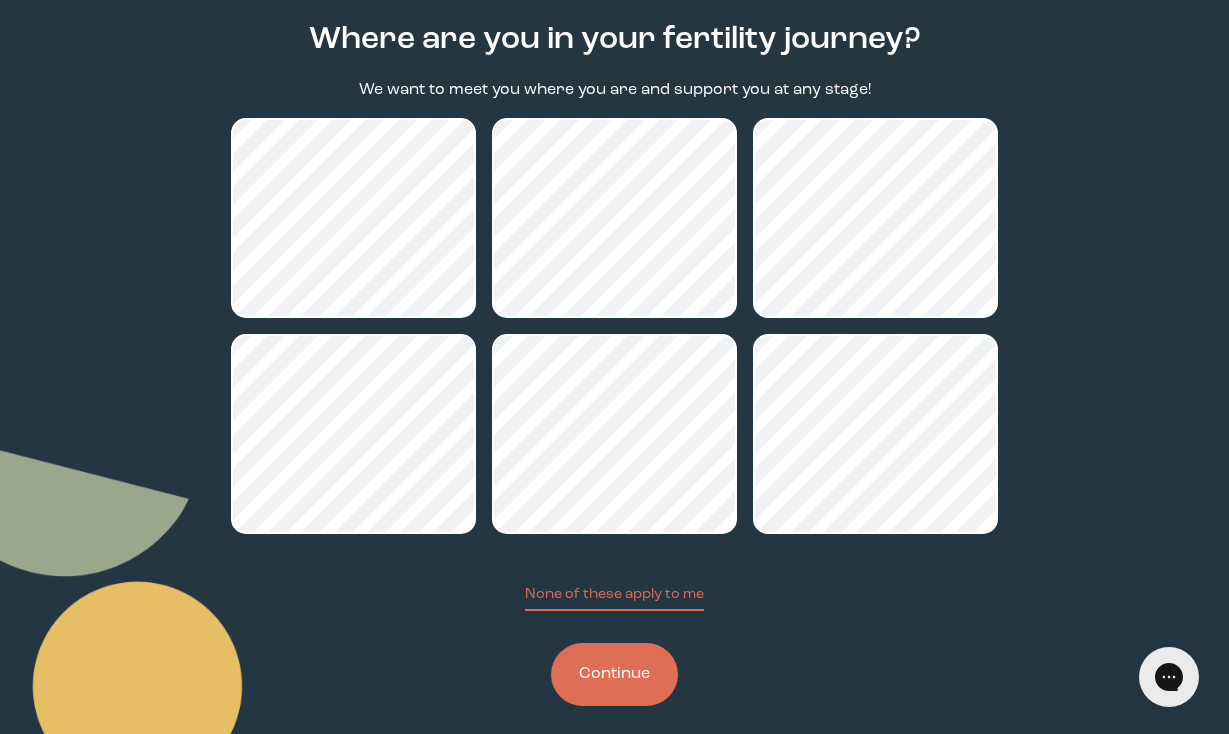 click on "Continue" at bounding box center [614, 674] 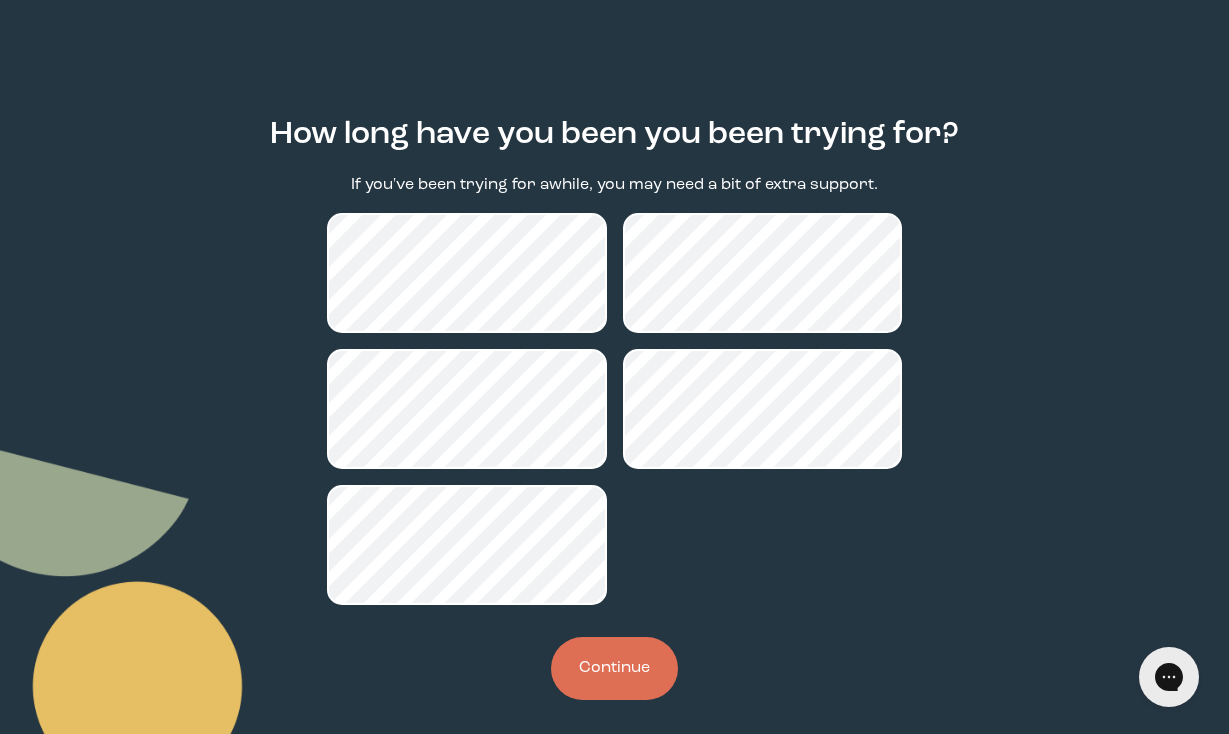 scroll, scrollTop: 143, scrollLeft: 0, axis: vertical 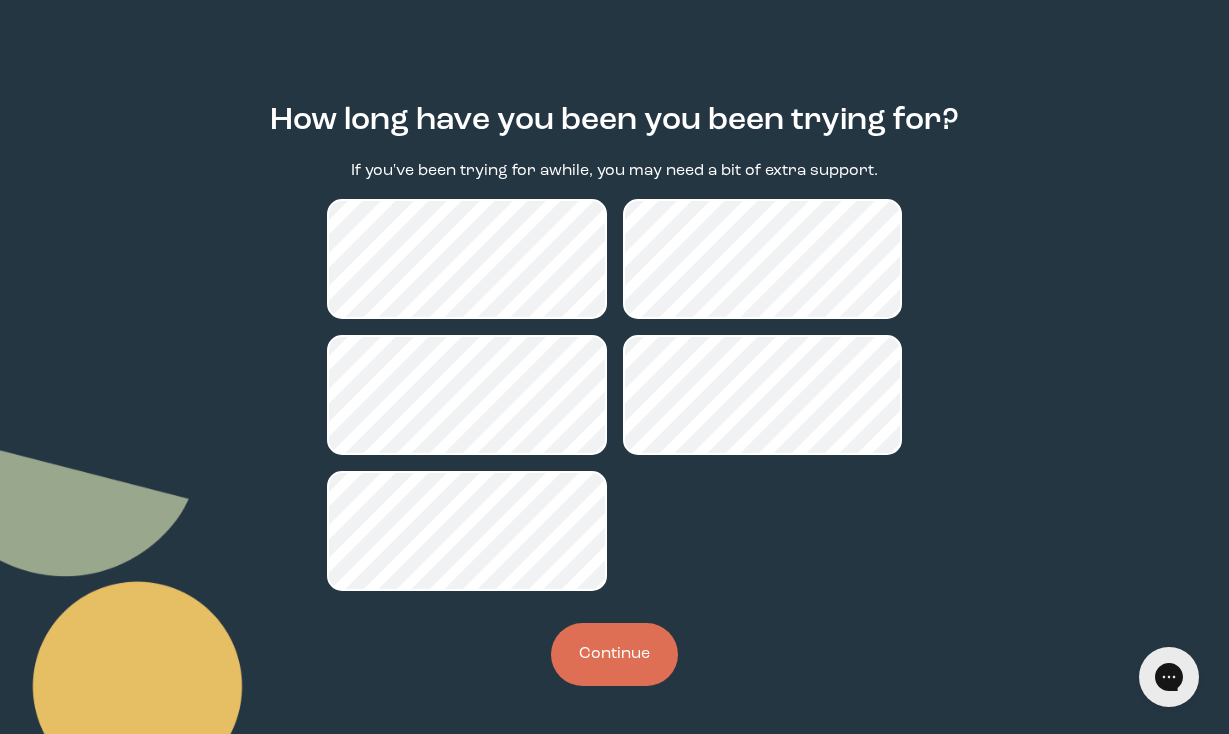 click on "Continue" at bounding box center (614, 654) 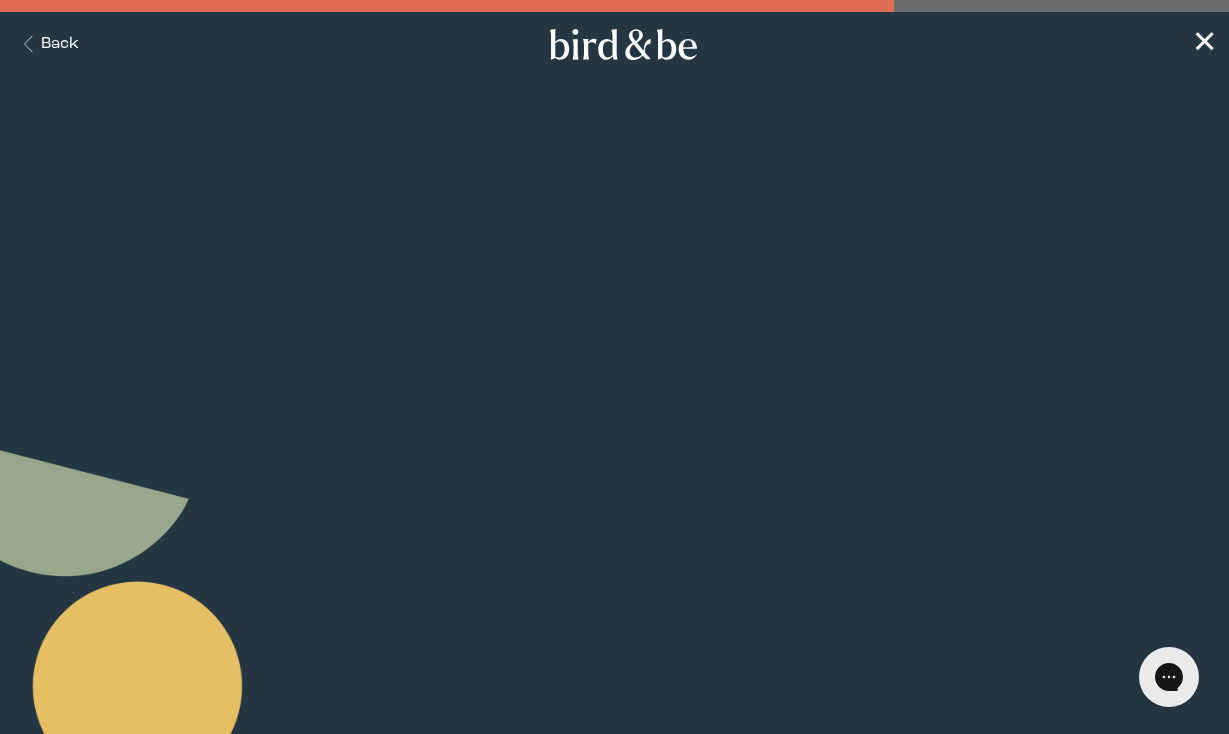 scroll, scrollTop: 0, scrollLeft: 0, axis: both 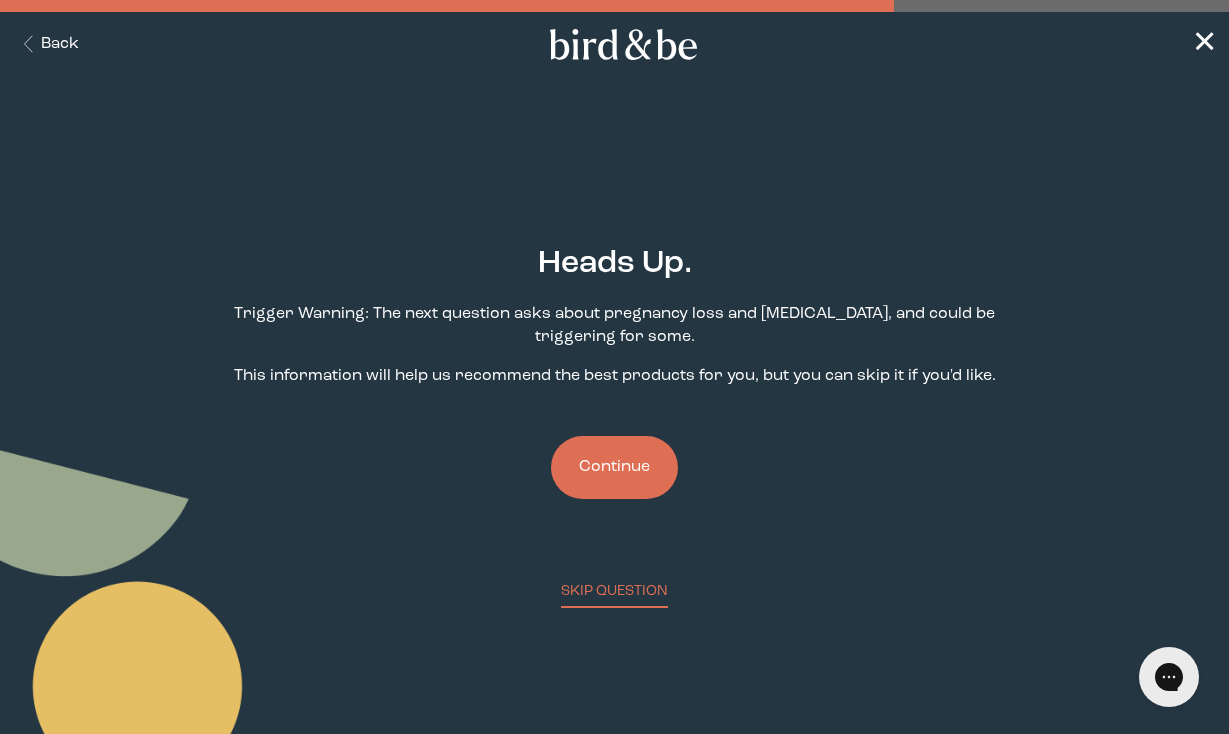 click on "Continue" at bounding box center [614, 467] 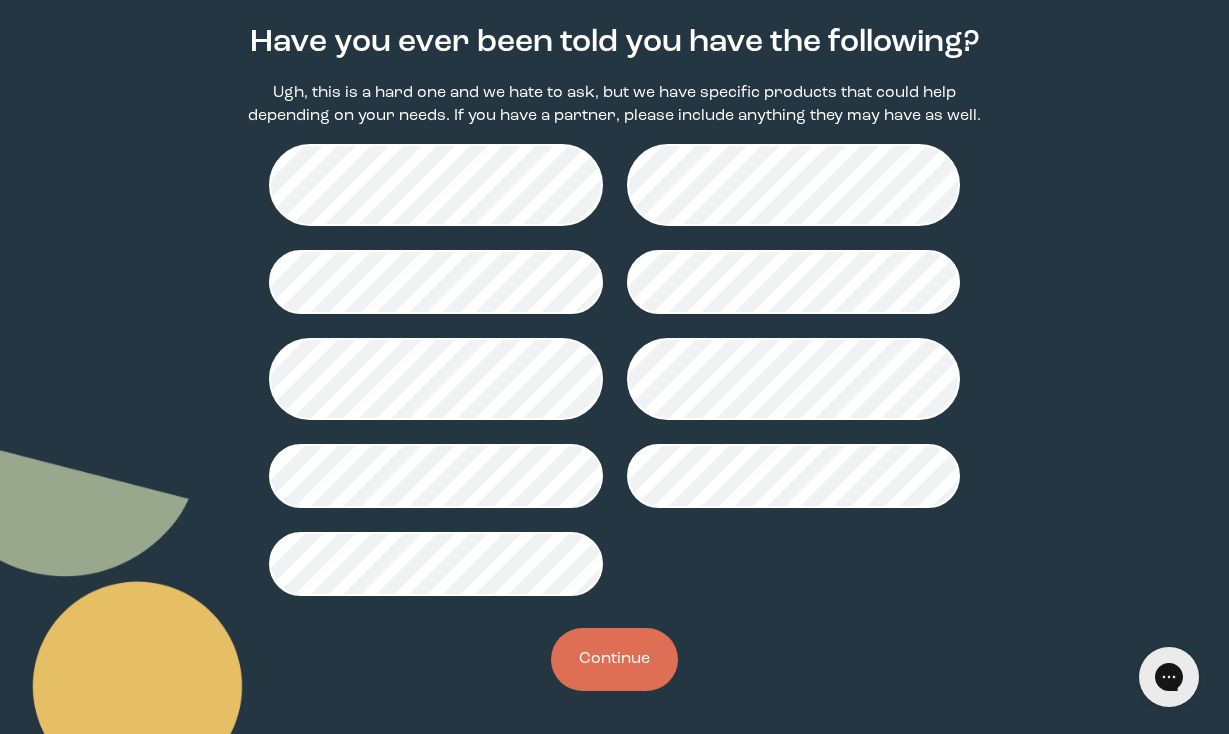 scroll, scrollTop: 226, scrollLeft: 0, axis: vertical 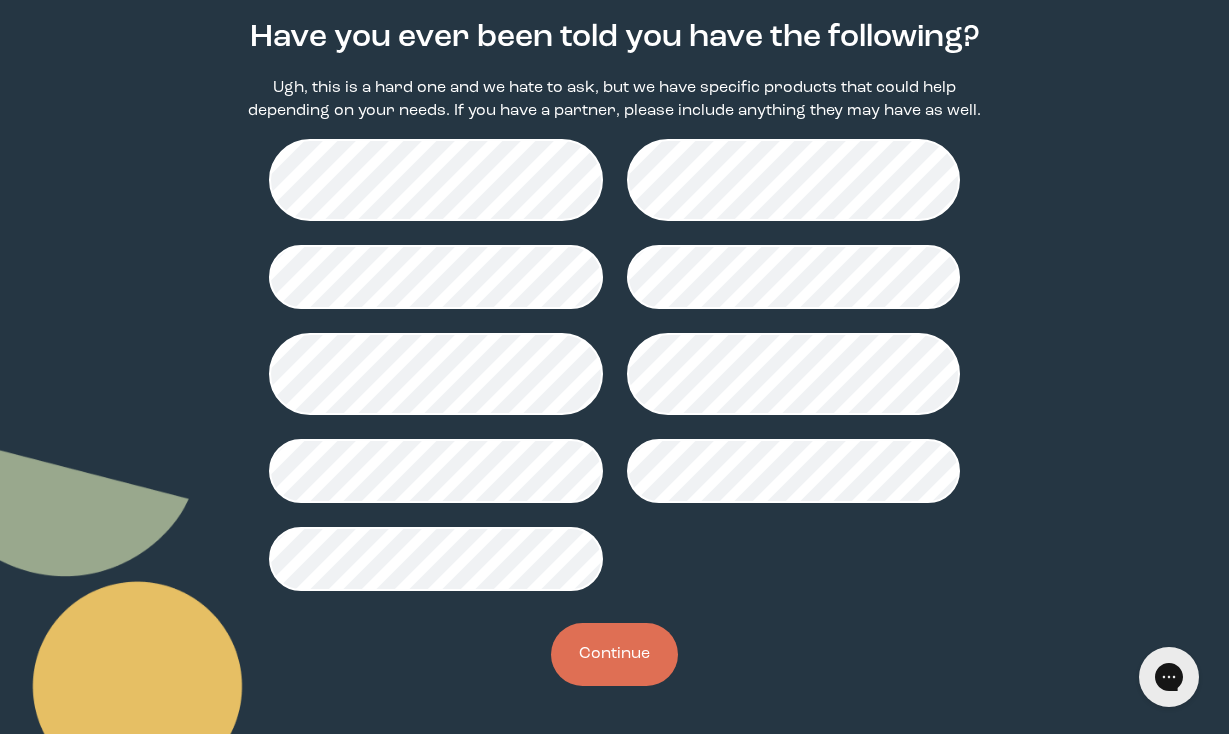 click on "Continue" at bounding box center [614, 654] 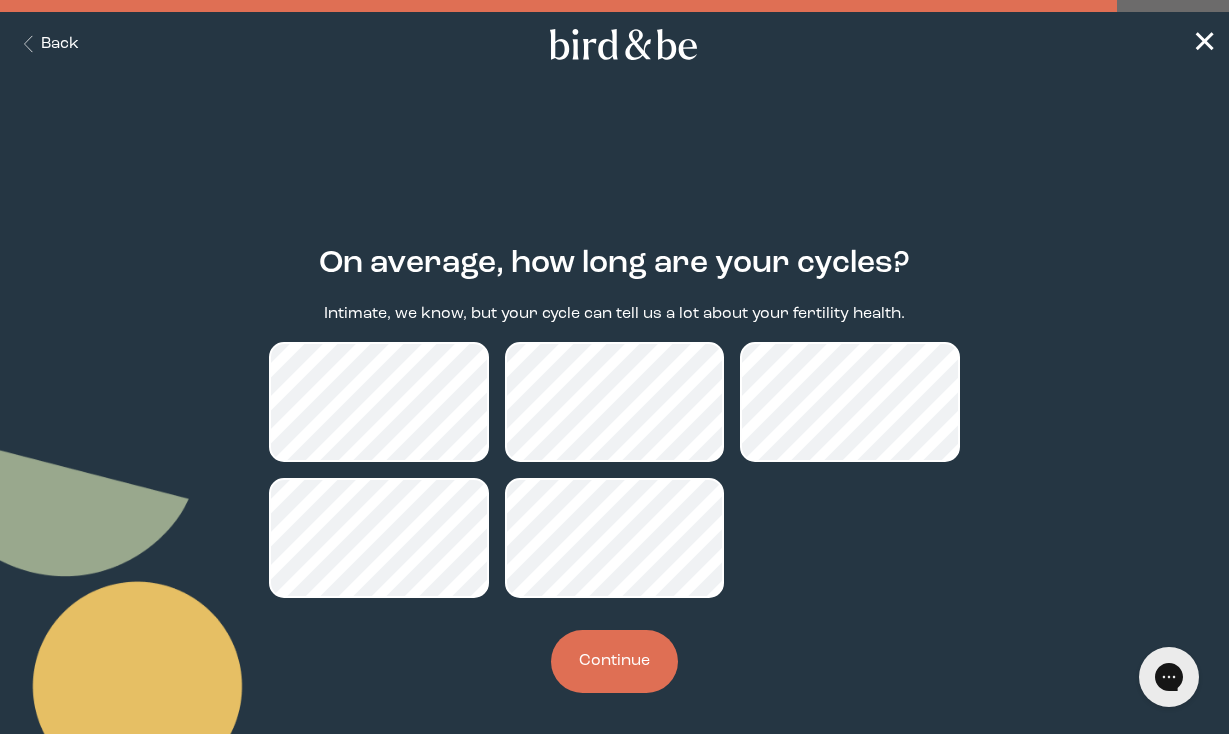 scroll, scrollTop: 7, scrollLeft: 0, axis: vertical 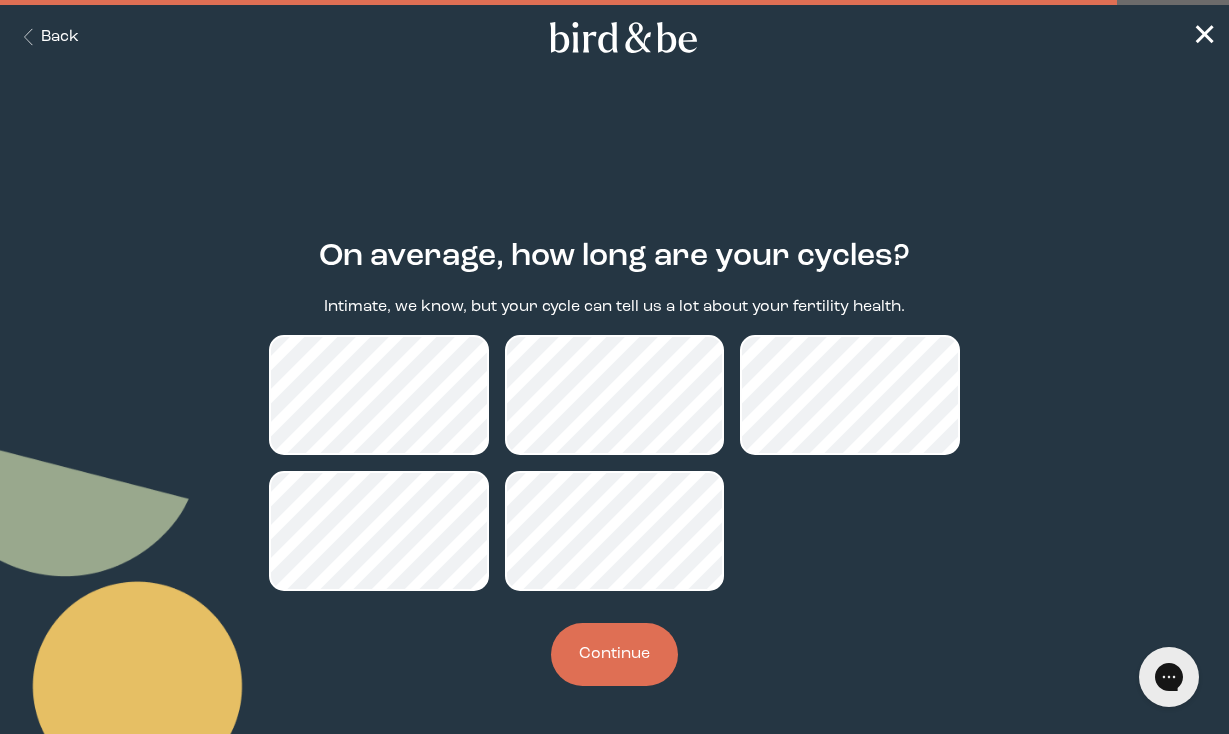 click on "Continue" at bounding box center [614, 654] 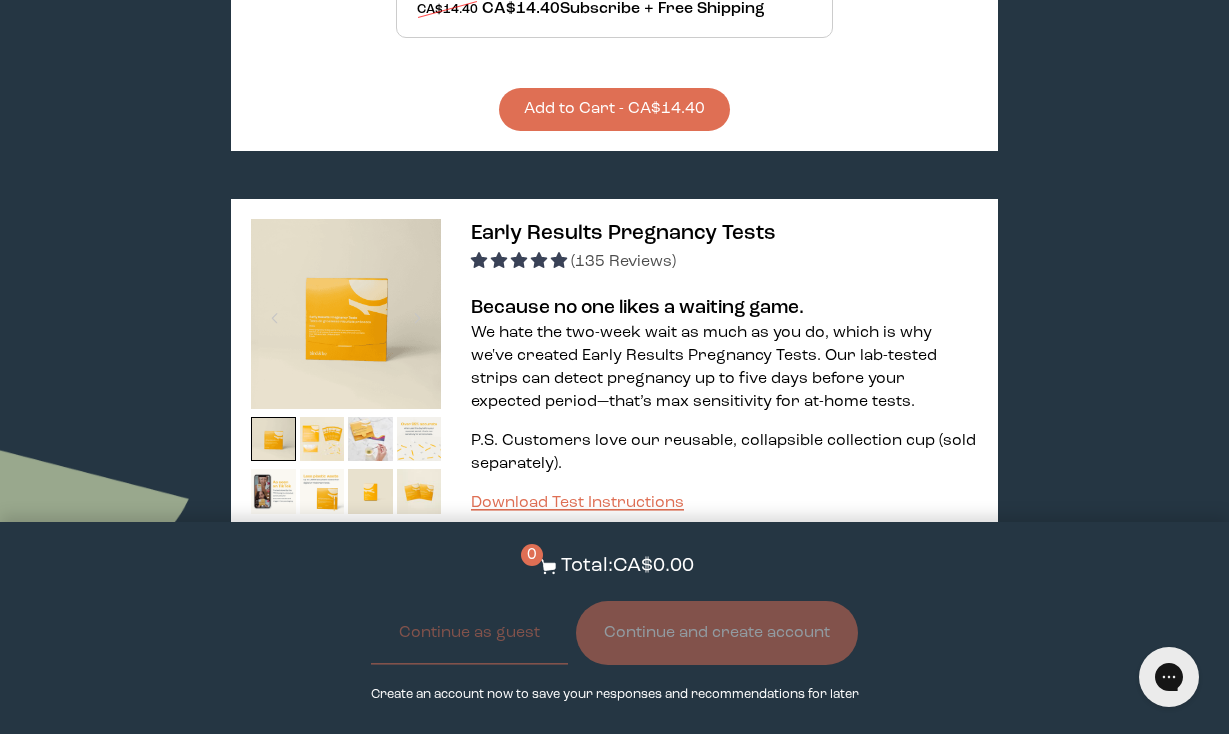 scroll, scrollTop: 3912, scrollLeft: 0, axis: vertical 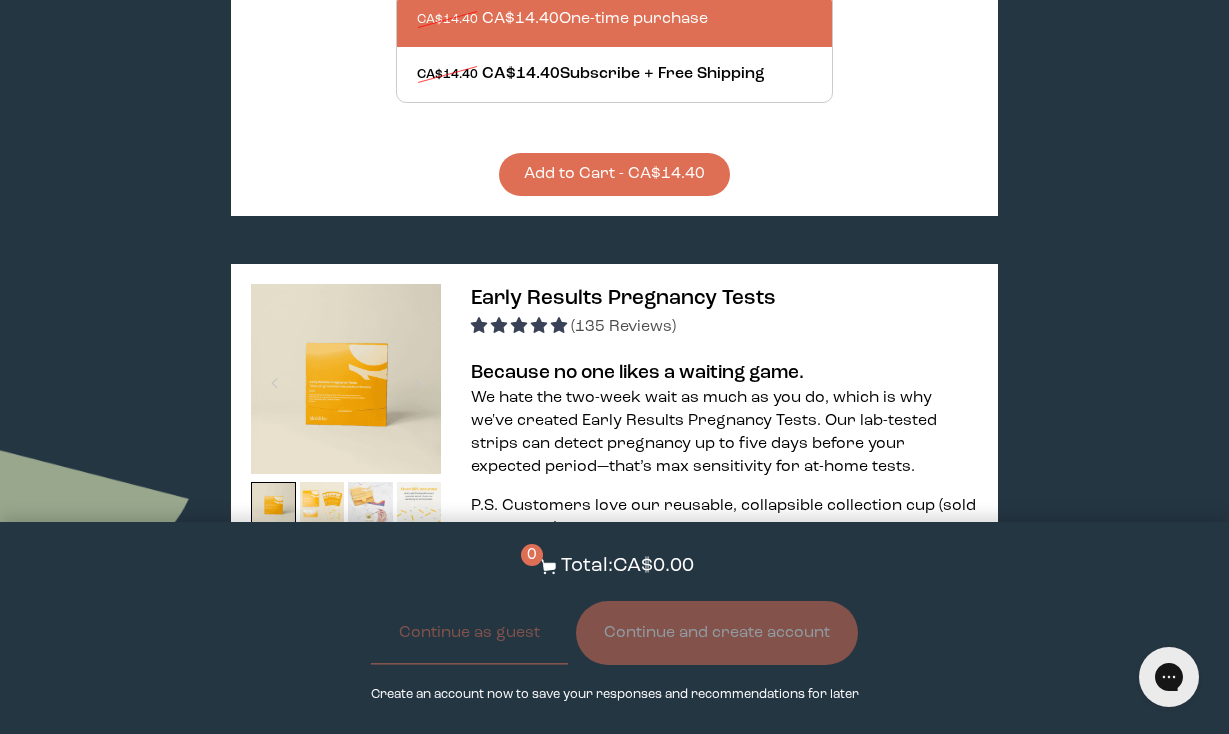 click at bounding box center (370, 504) 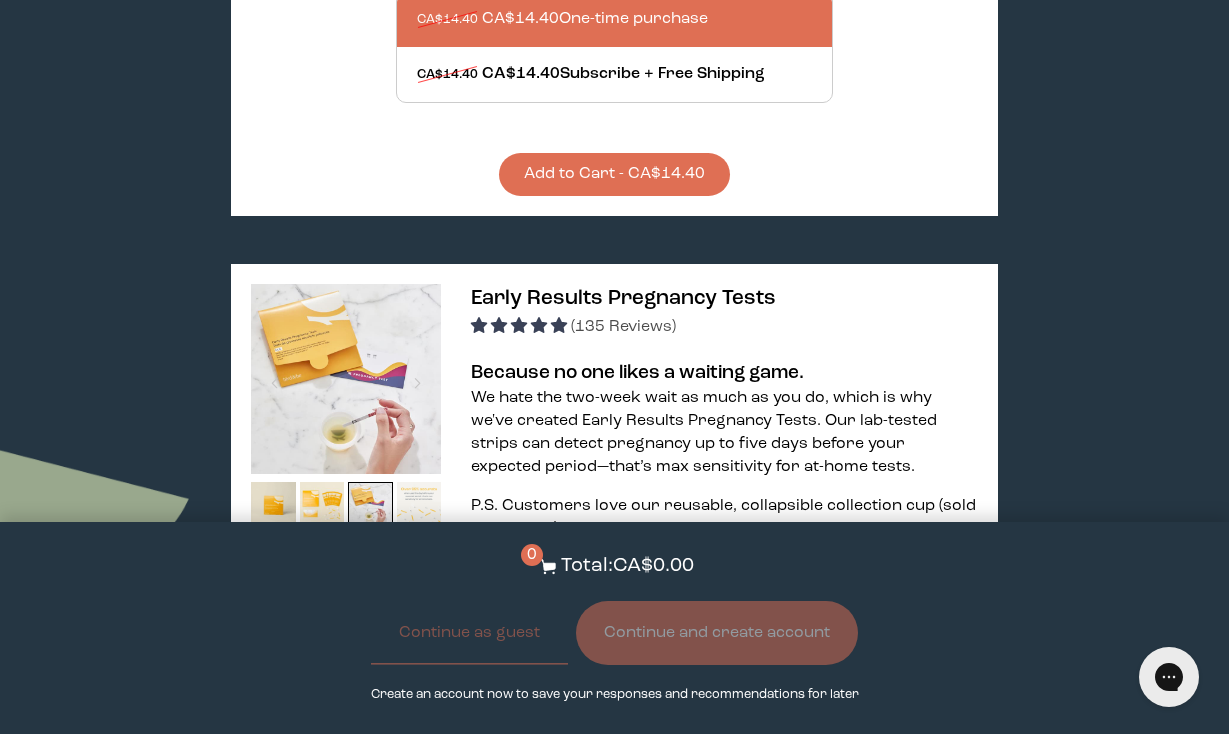 click at bounding box center [419, 504] 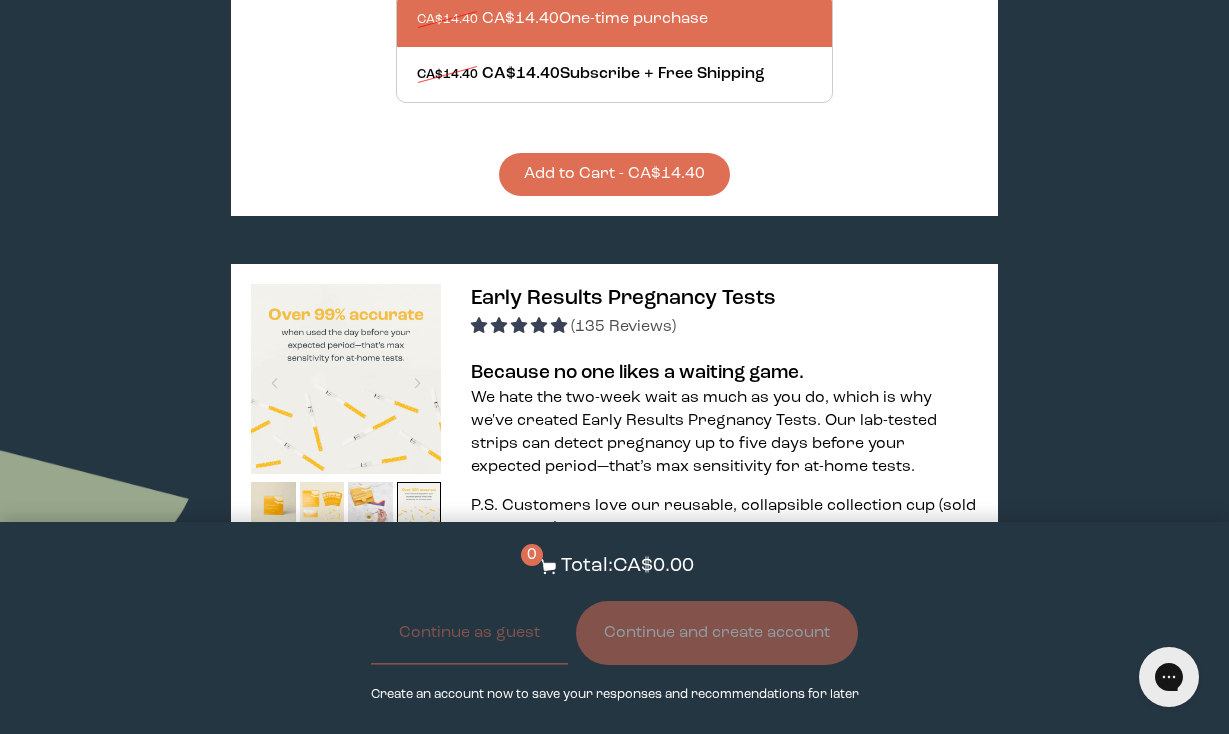 click at bounding box center [419, 556] 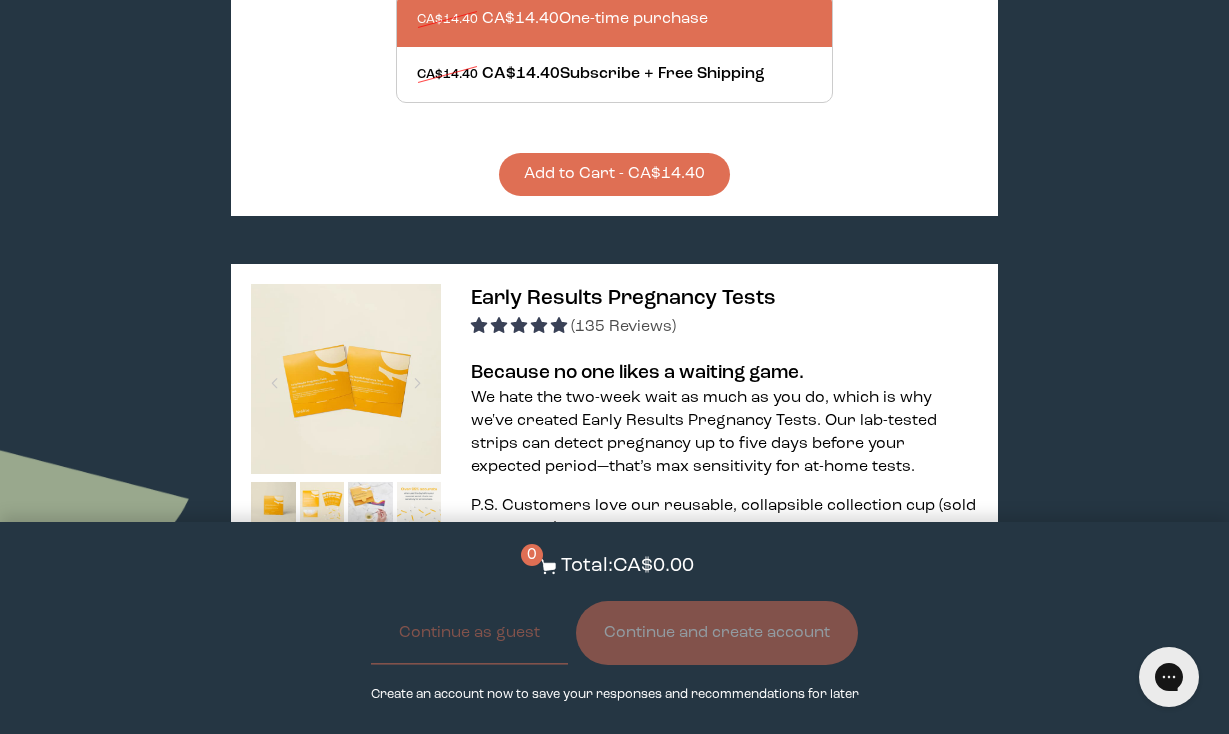 click at bounding box center (370, 556) 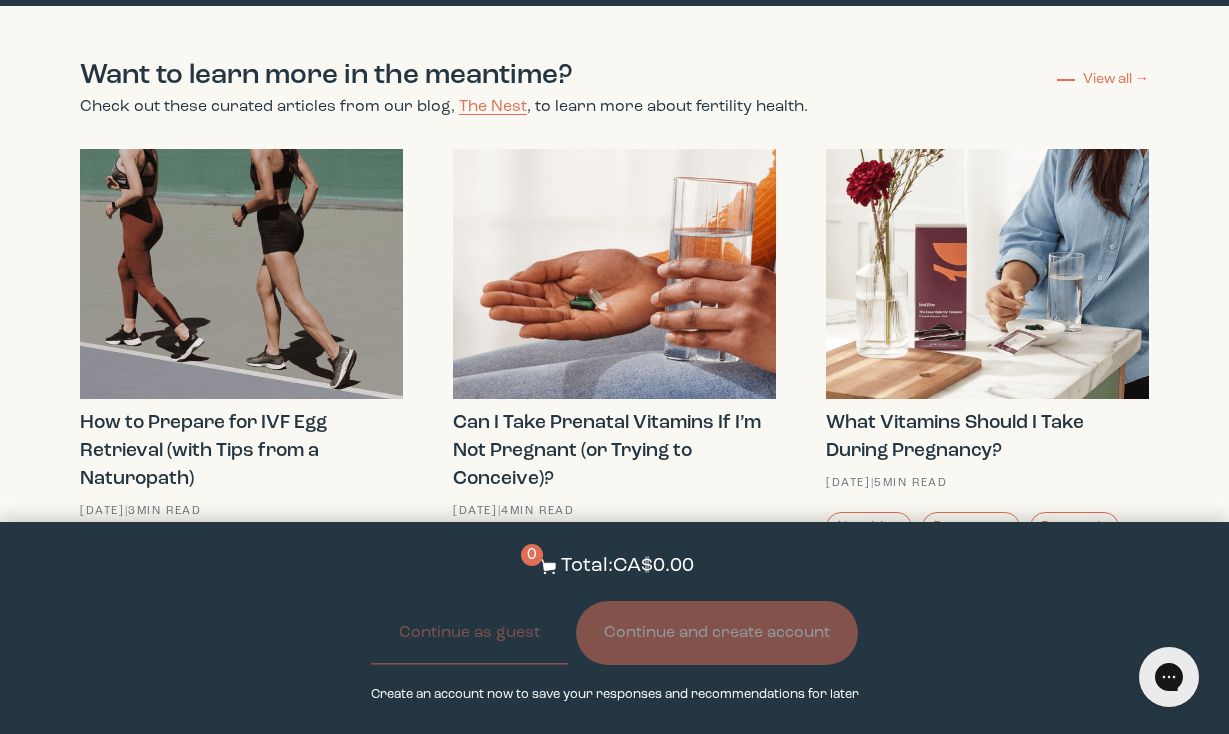 scroll, scrollTop: 6268, scrollLeft: 0, axis: vertical 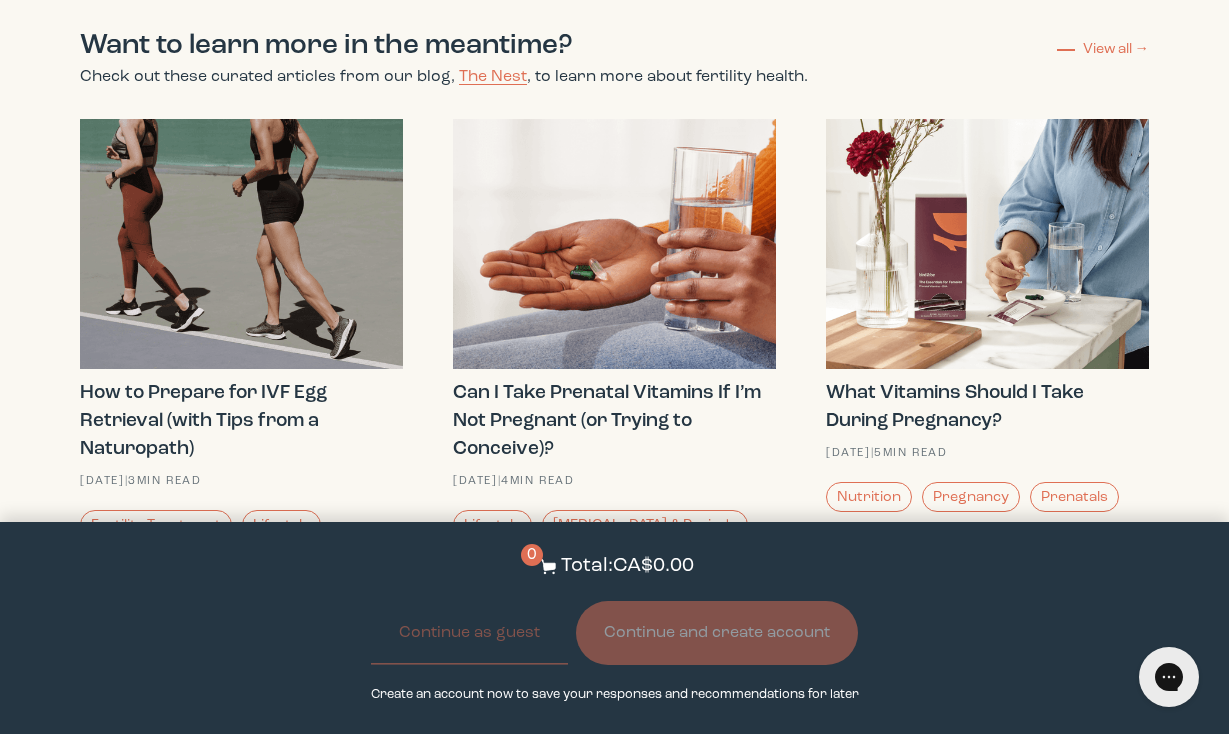 click at bounding box center [614, 244] 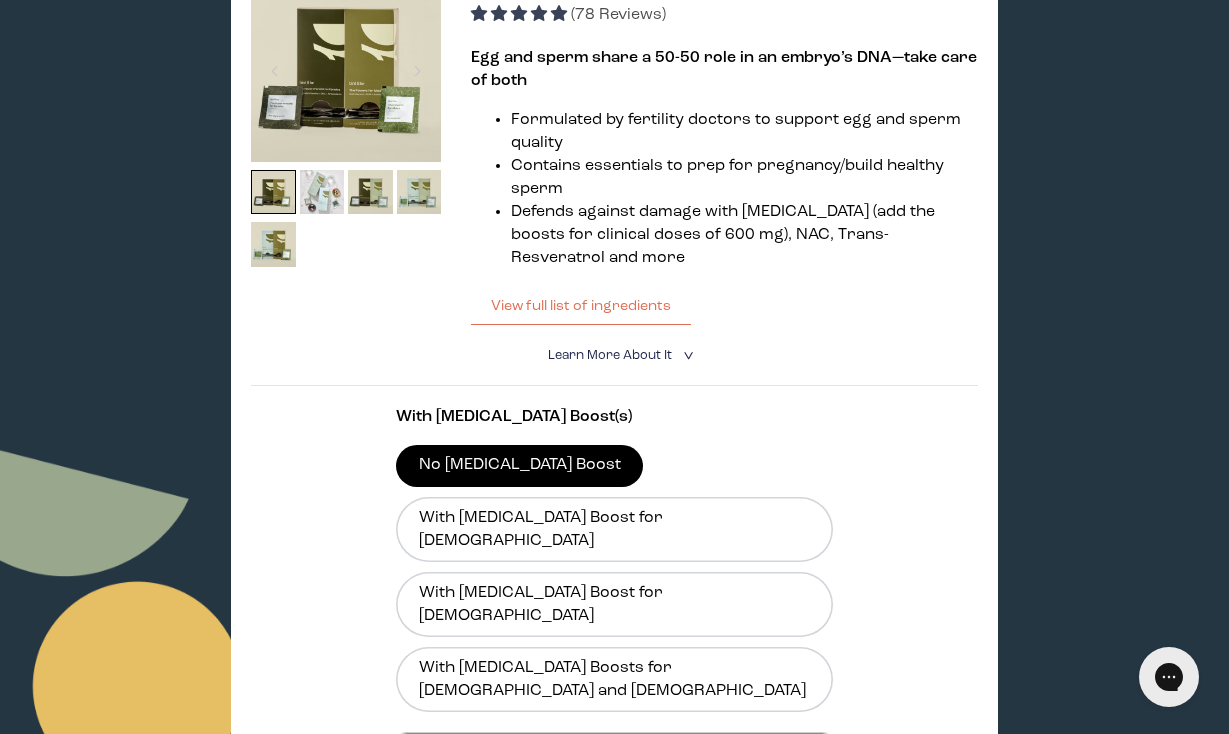scroll, scrollTop: 0, scrollLeft: 0, axis: both 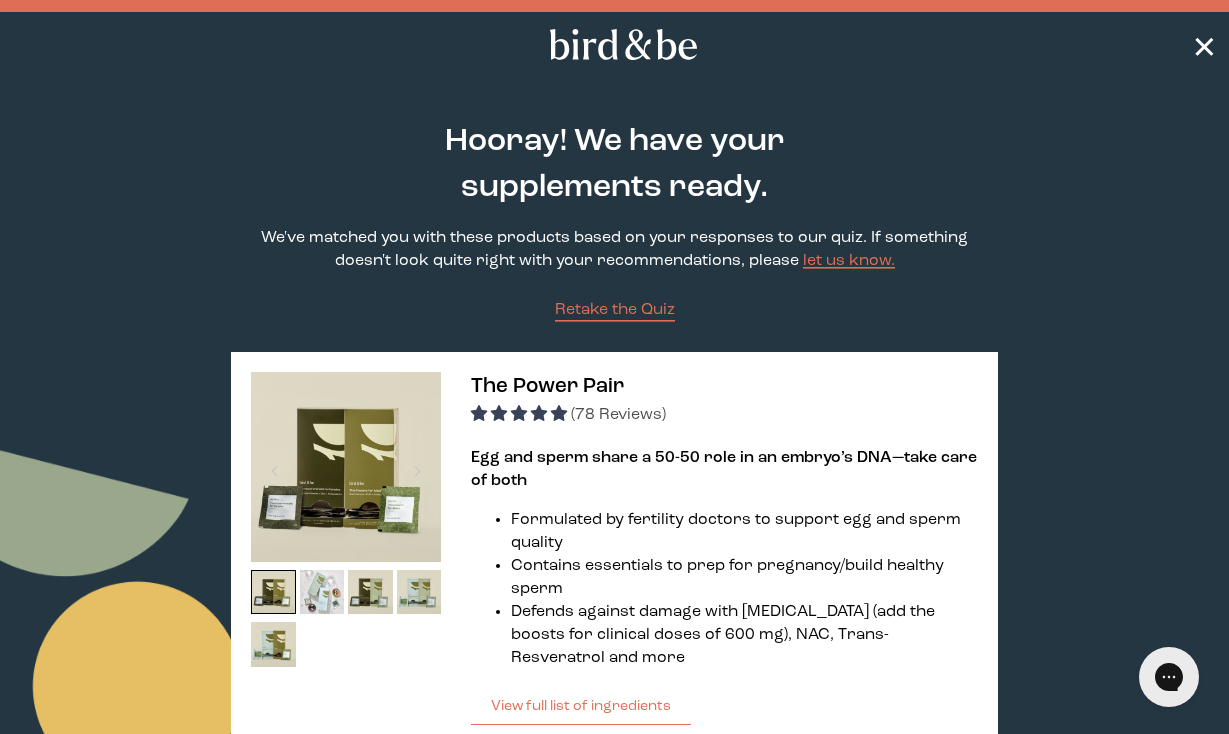 click on "✕" at bounding box center (1204, 45) 